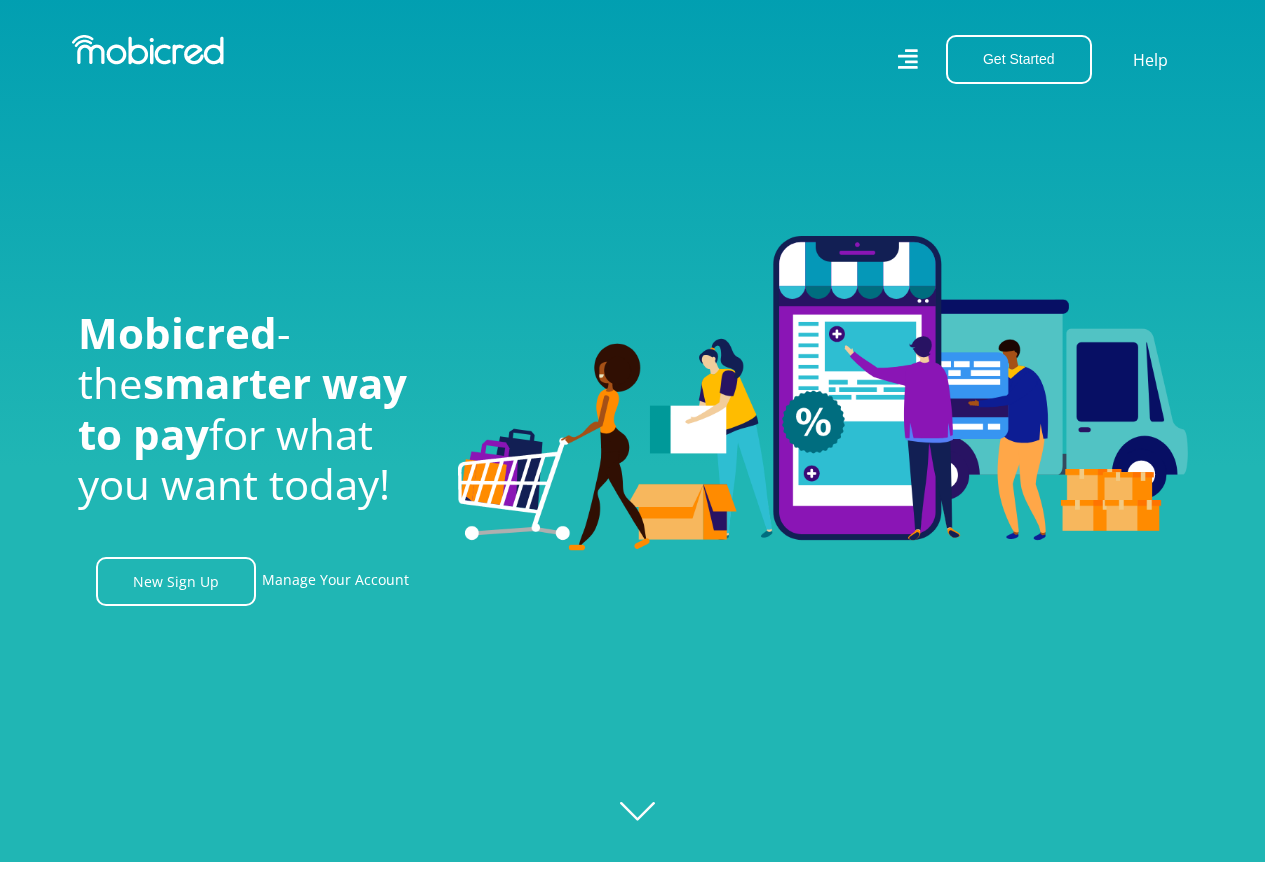 scroll, scrollTop: 0, scrollLeft: 0, axis: both 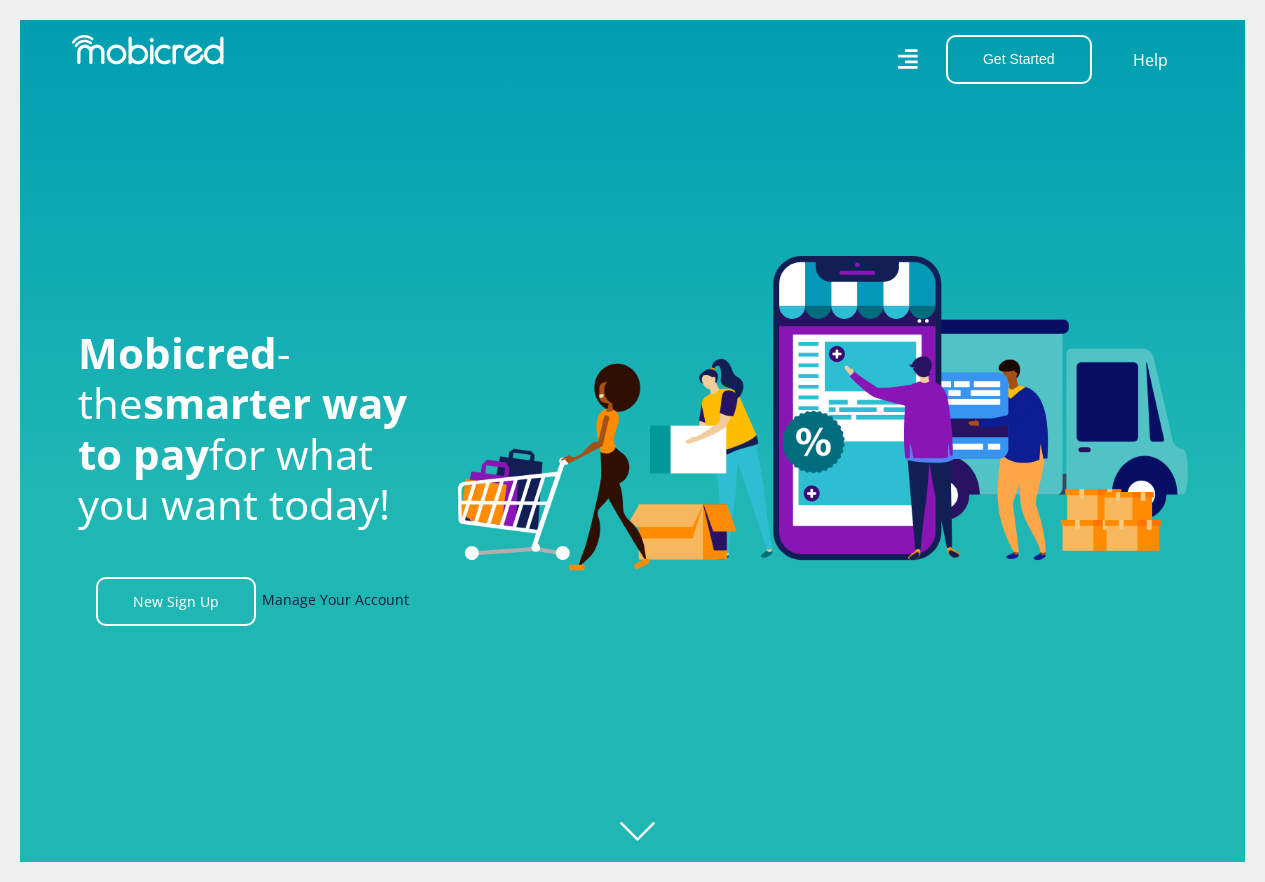 click on "Manage Your Account" at bounding box center (335, 601) 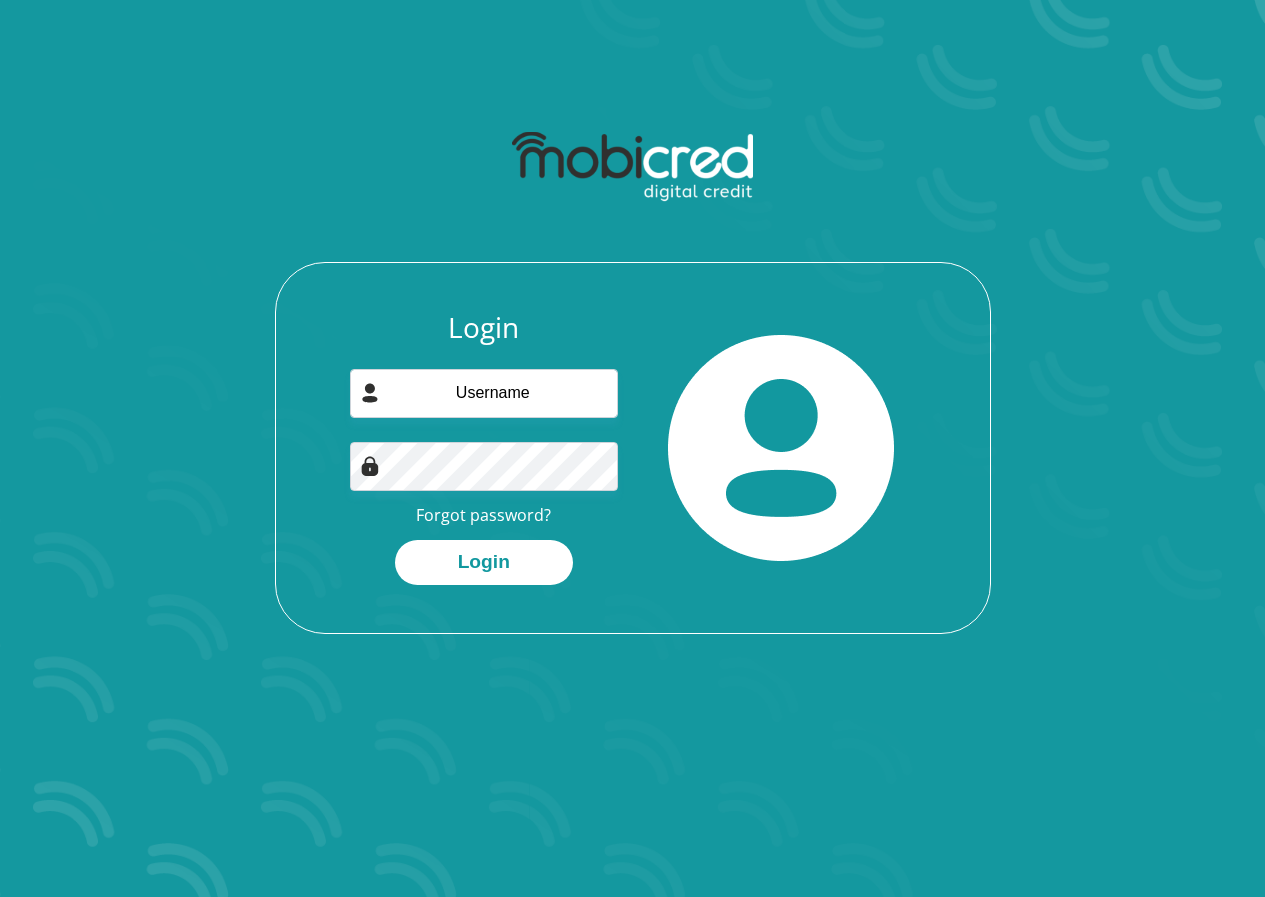 scroll, scrollTop: 0, scrollLeft: 0, axis: both 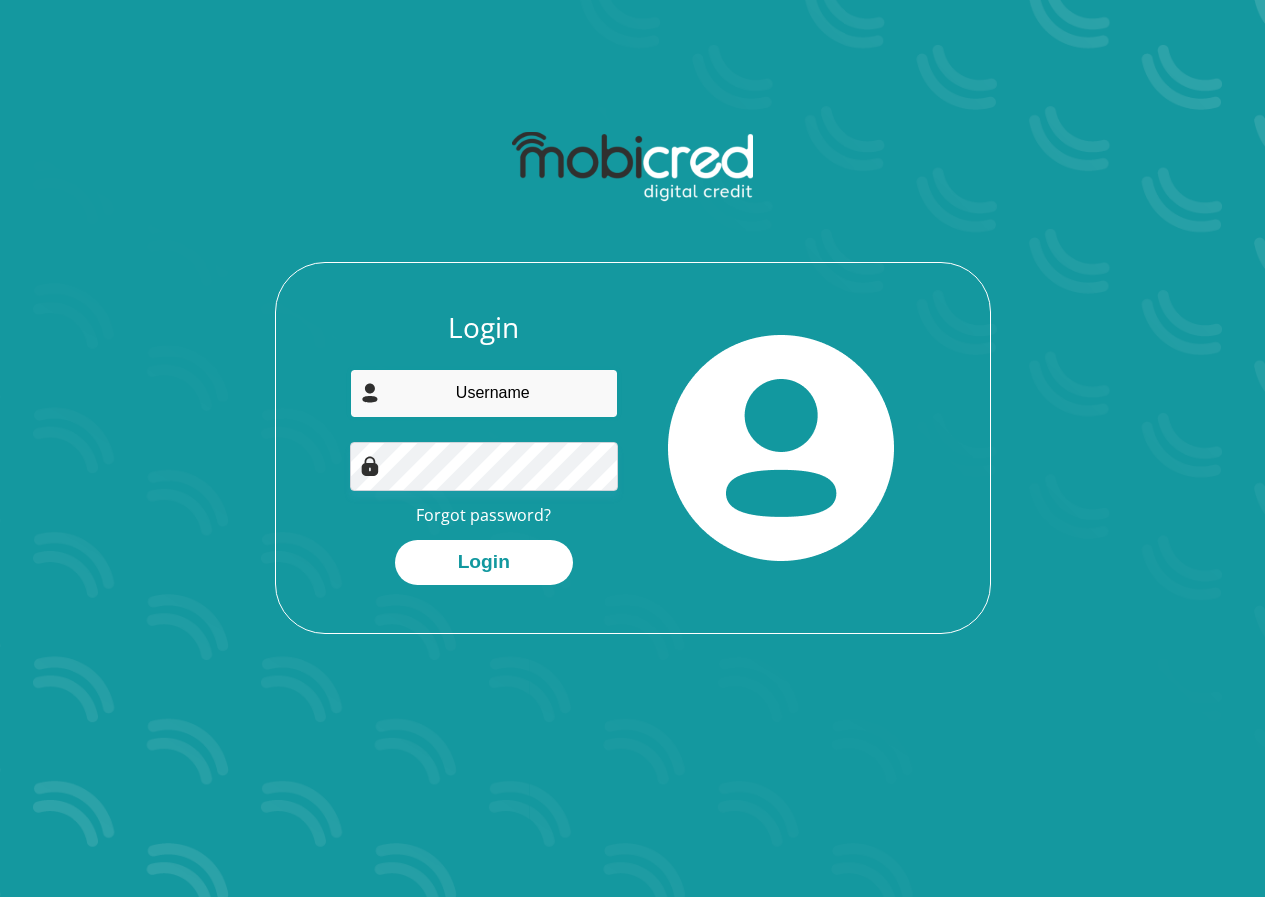 click at bounding box center (484, 393) 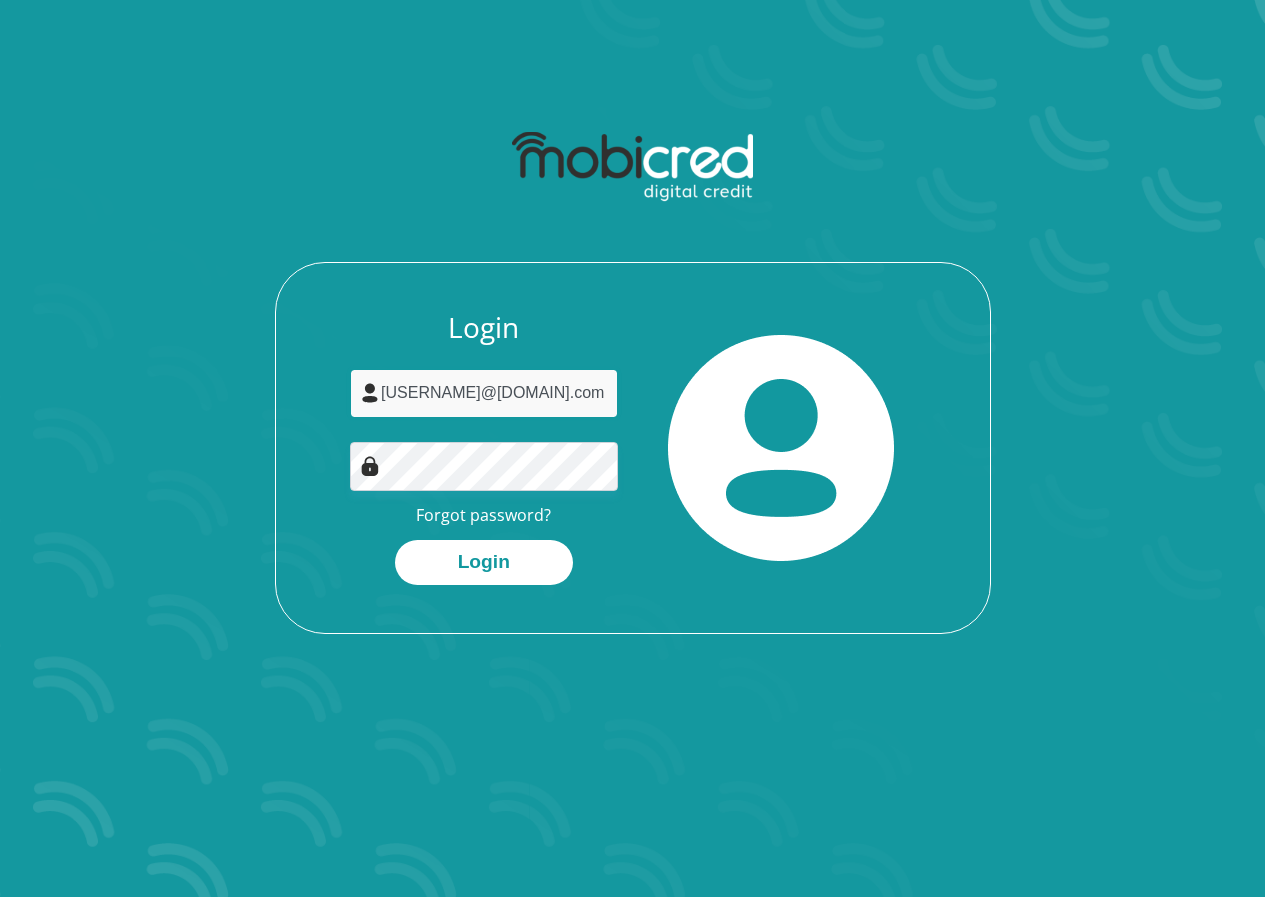 type on "[USERNAME]@example.com" 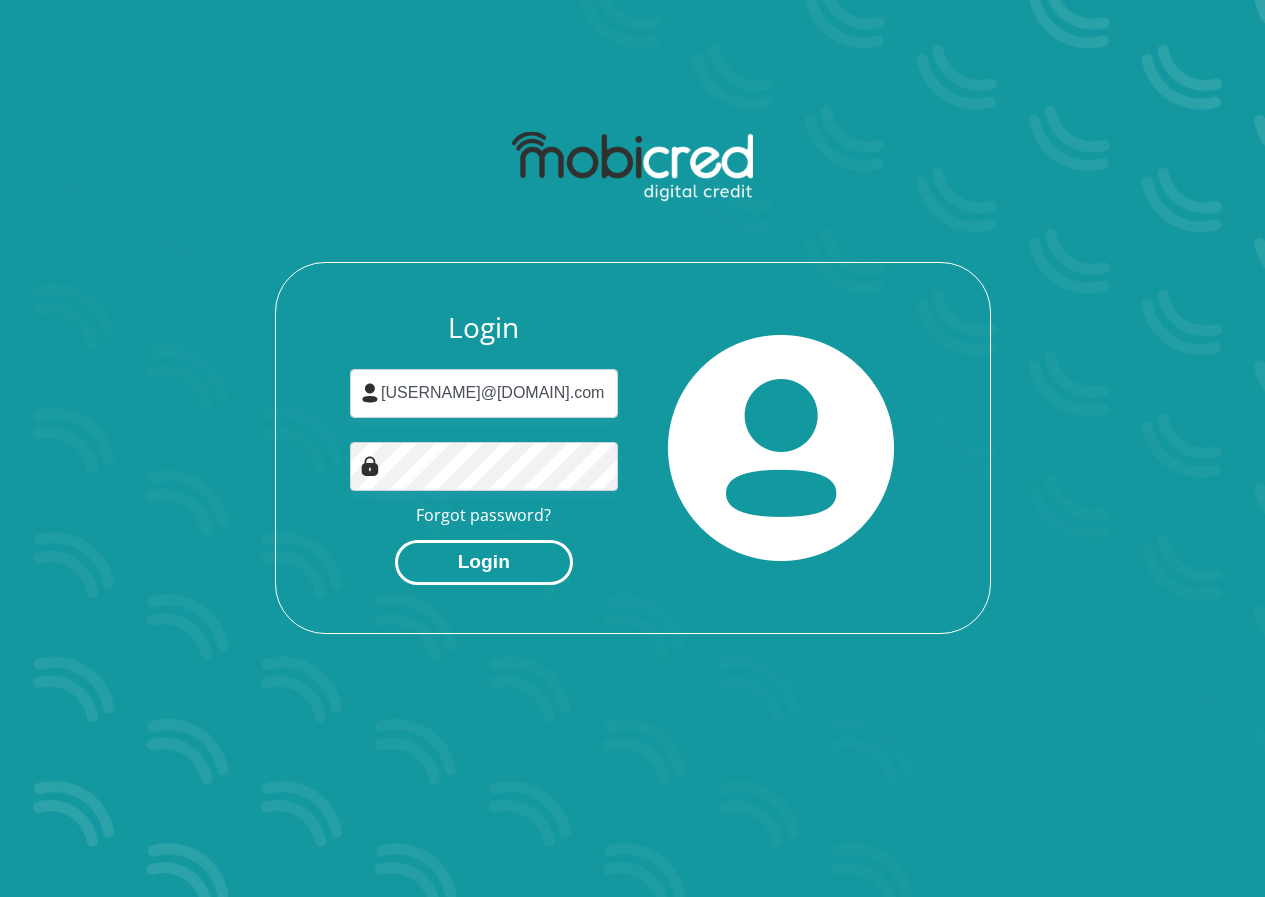 click on "Login" at bounding box center (484, 562) 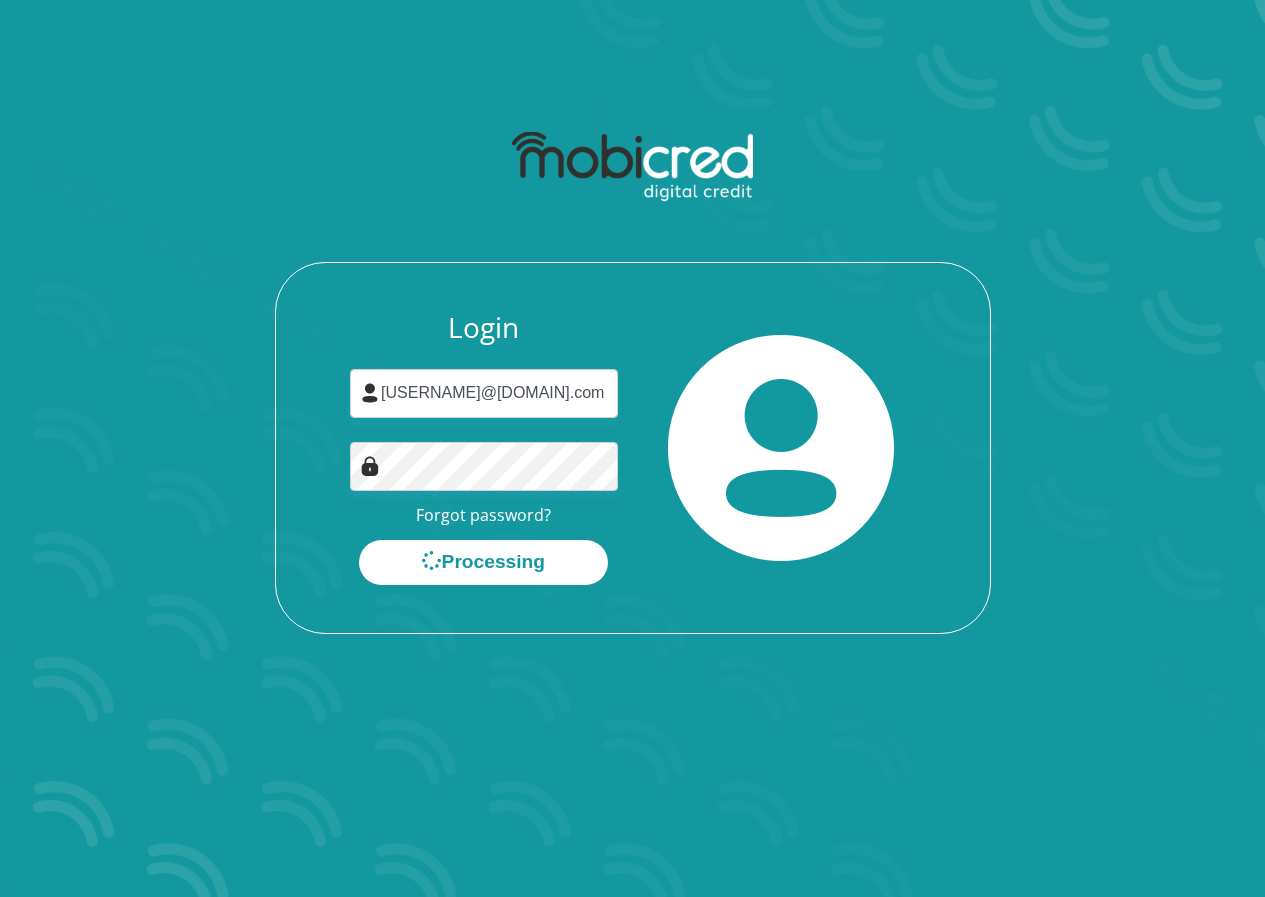 scroll, scrollTop: 0, scrollLeft: 0, axis: both 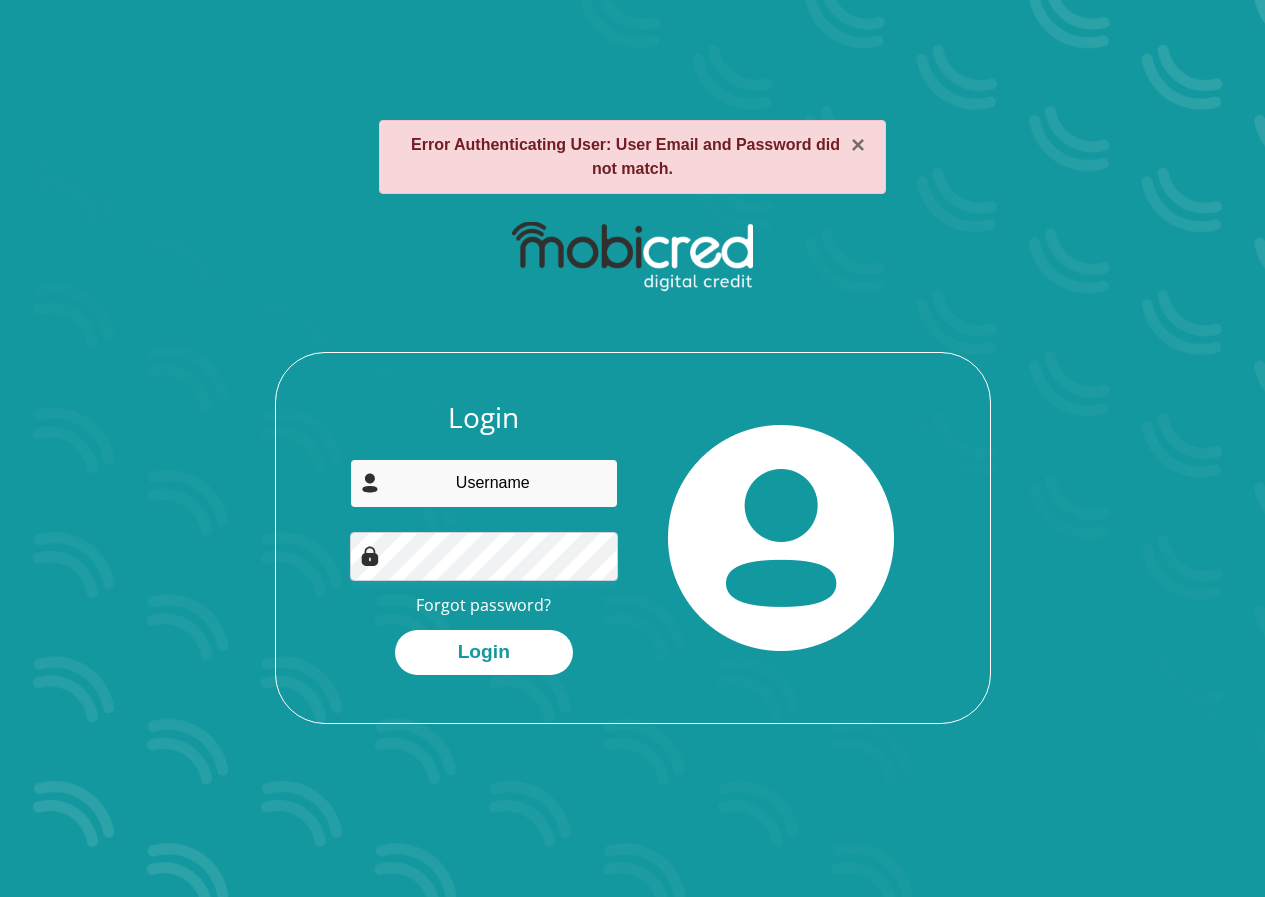 click at bounding box center (484, 483) 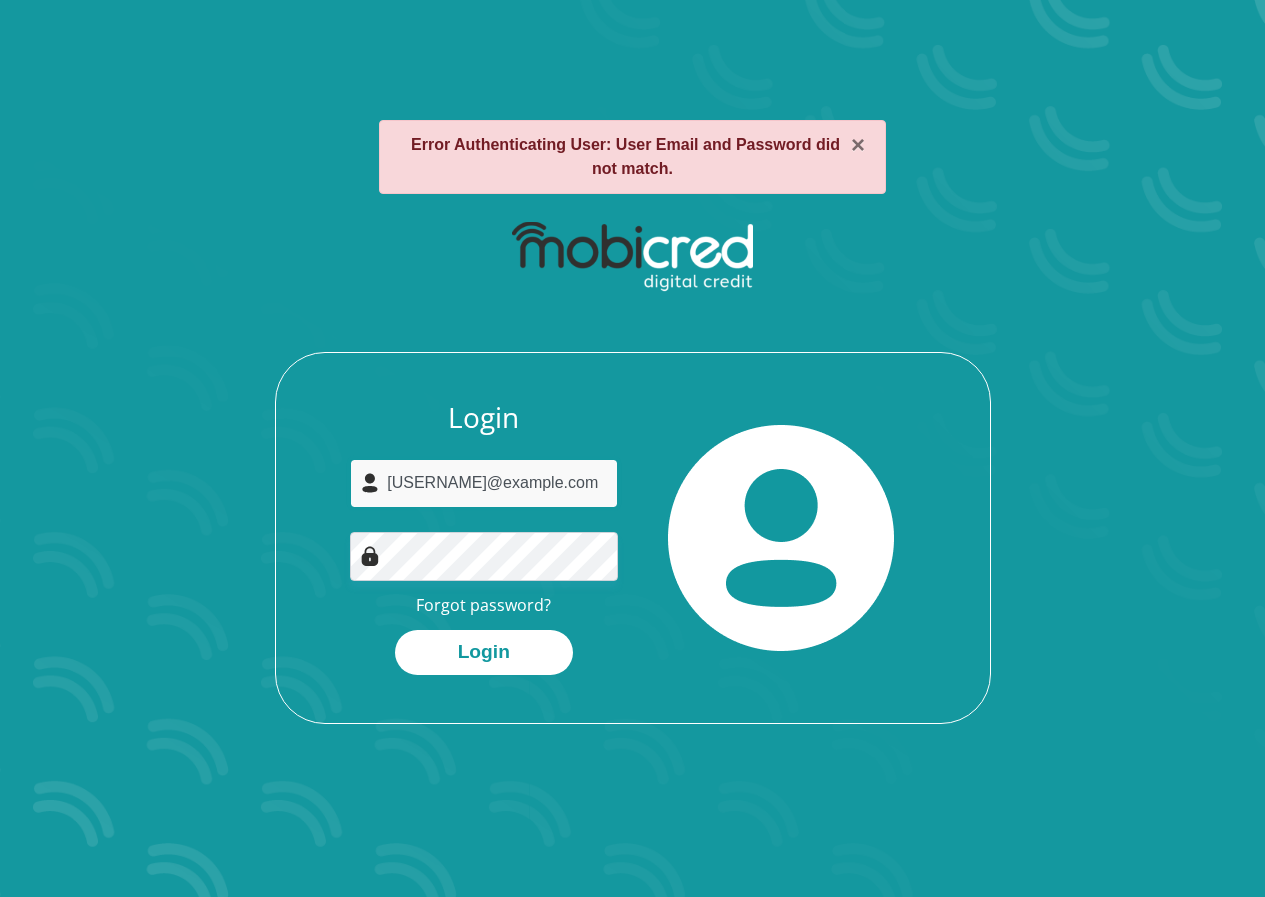 drag, startPoint x: 601, startPoint y: 476, endPoint x: 360, endPoint y: 486, distance: 241.20738 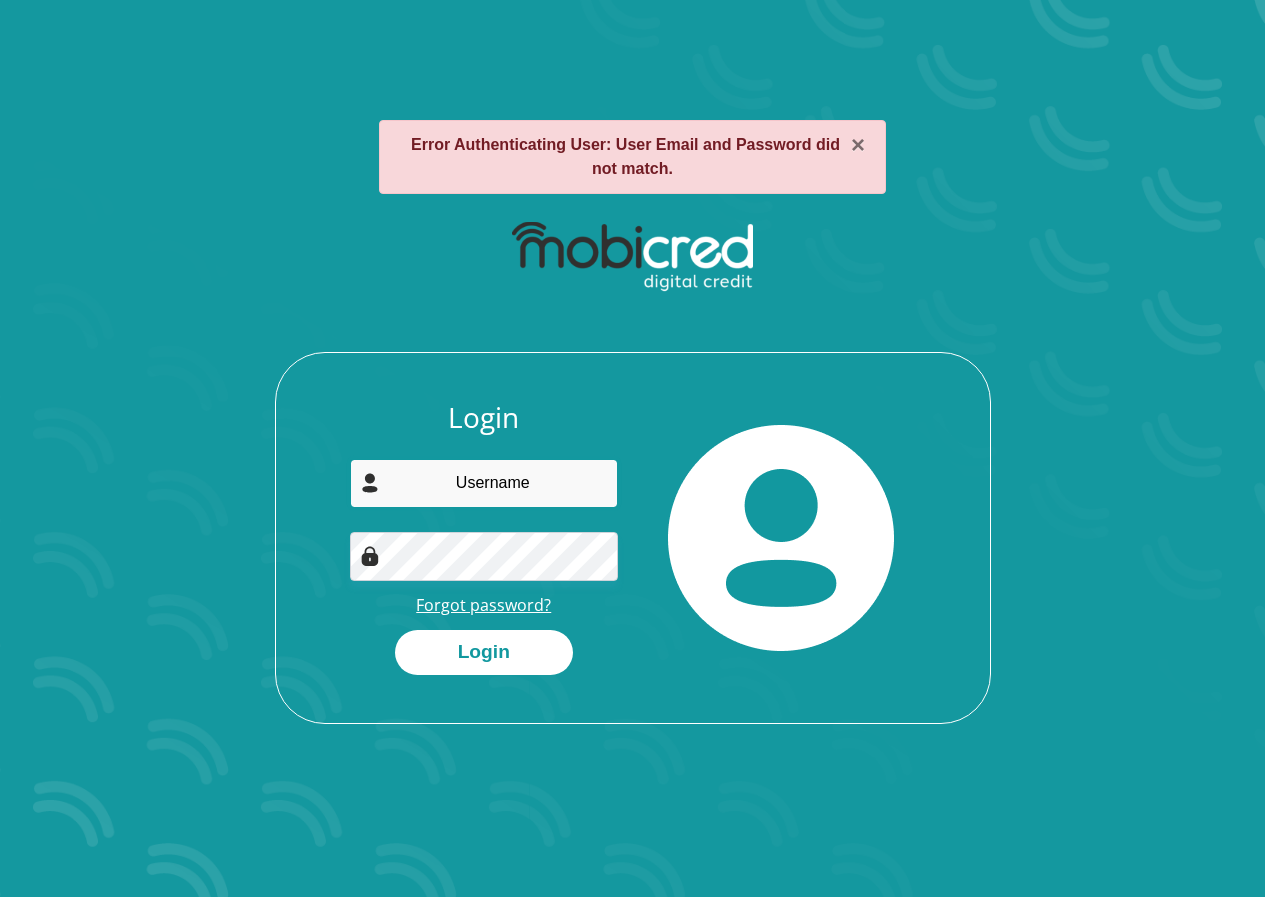 type 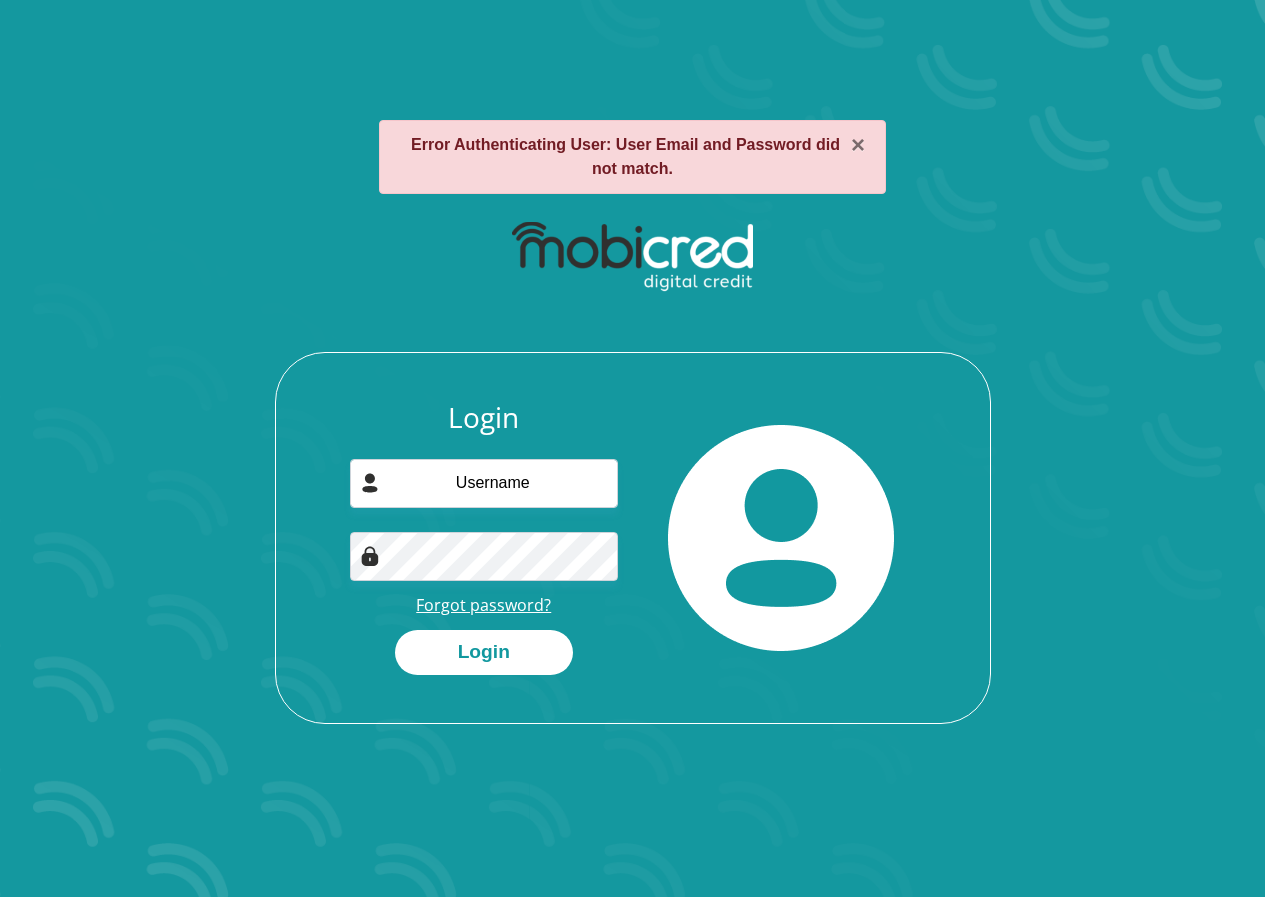click on "Forgot password?" at bounding box center [483, 605] 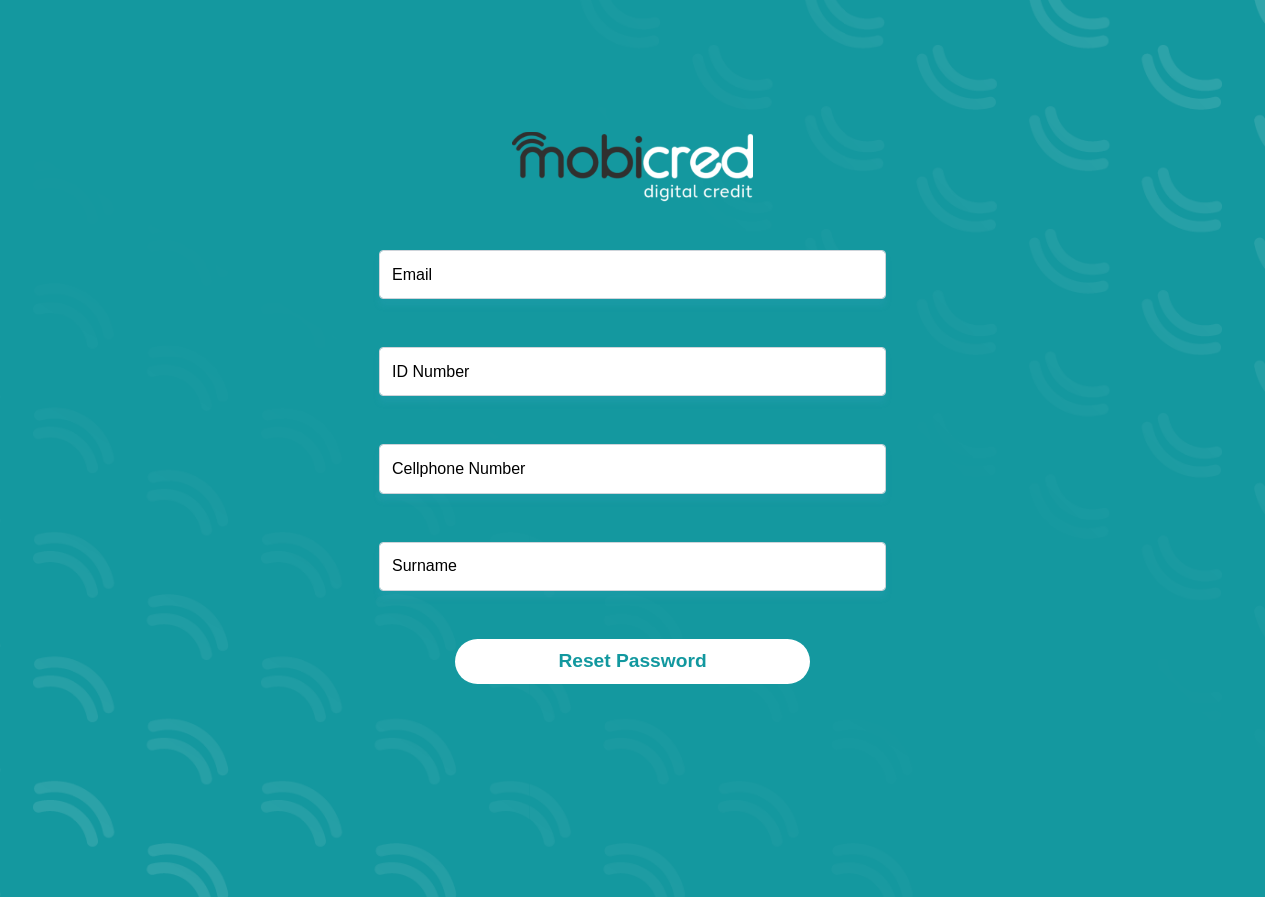 scroll, scrollTop: 0, scrollLeft: 0, axis: both 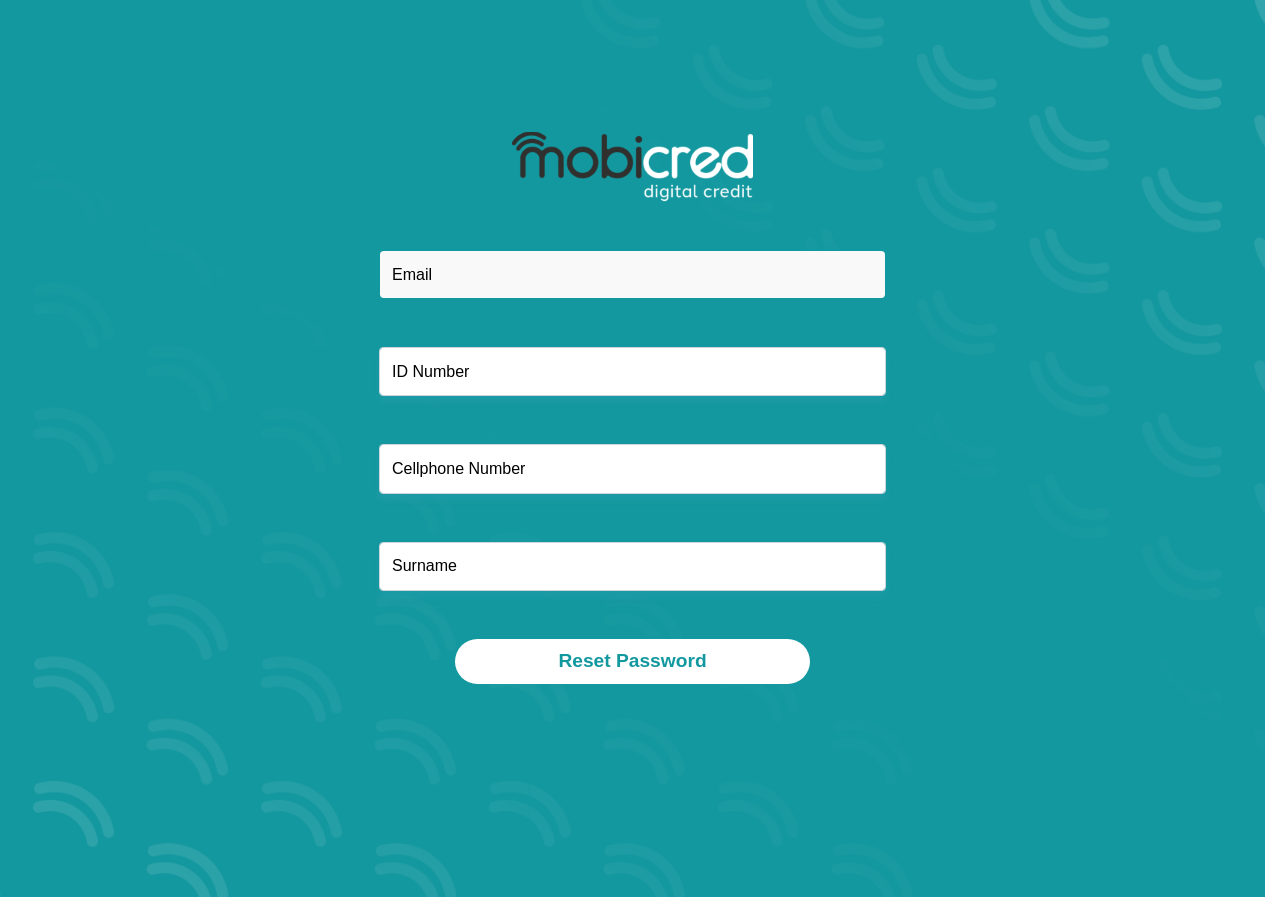 click at bounding box center [632, 274] 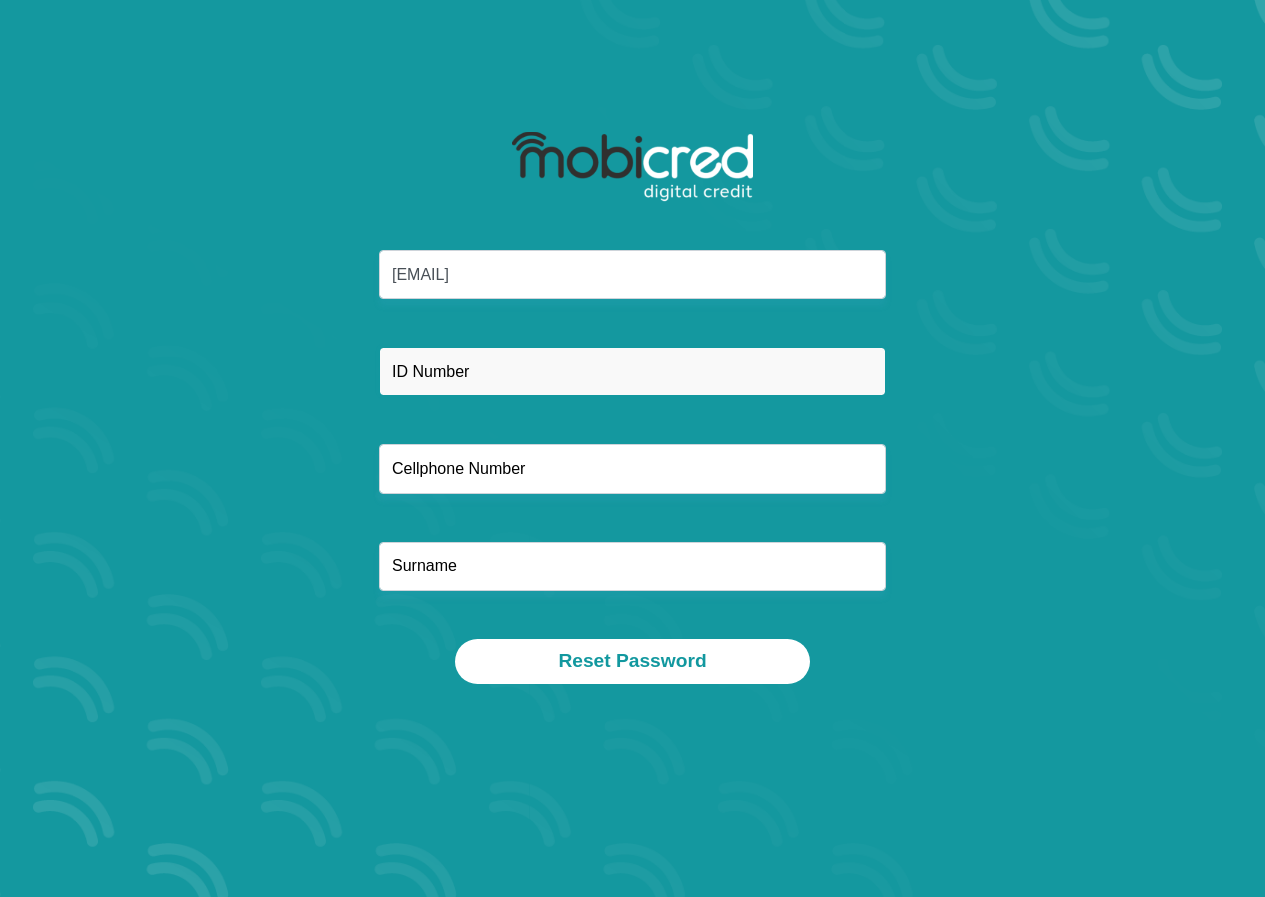 click at bounding box center (632, 371) 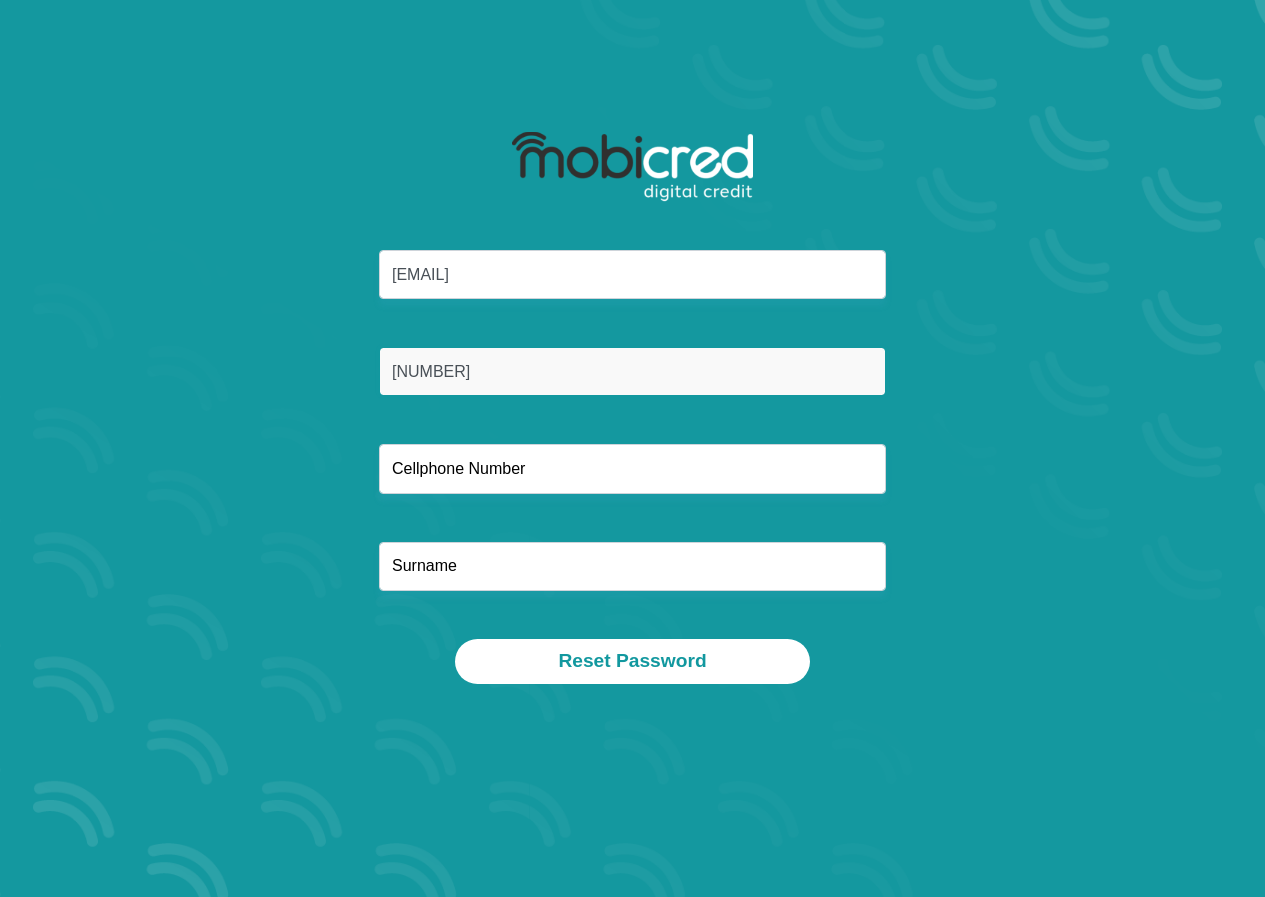 type on "[NUMBER]" 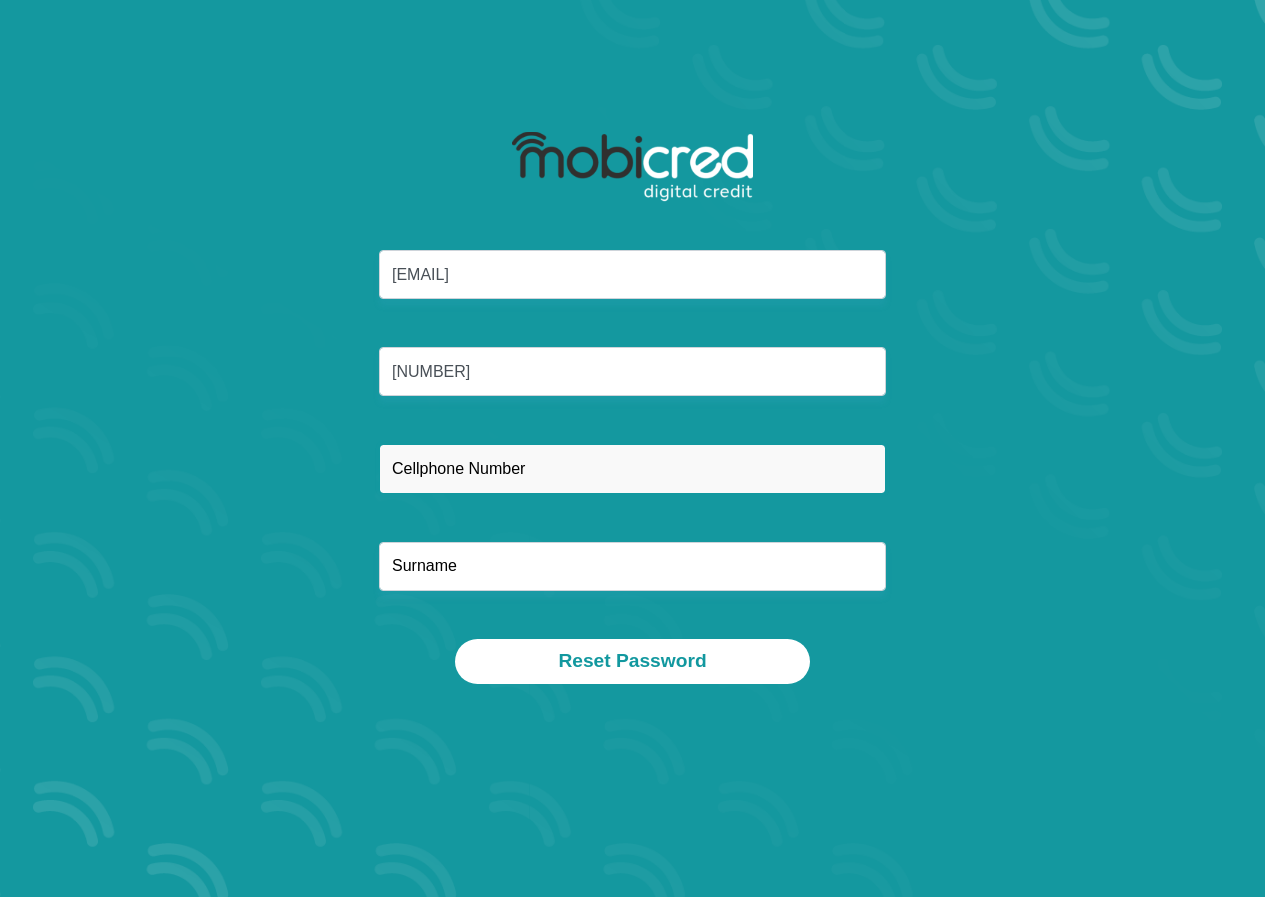 click at bounding box center (632, 468) 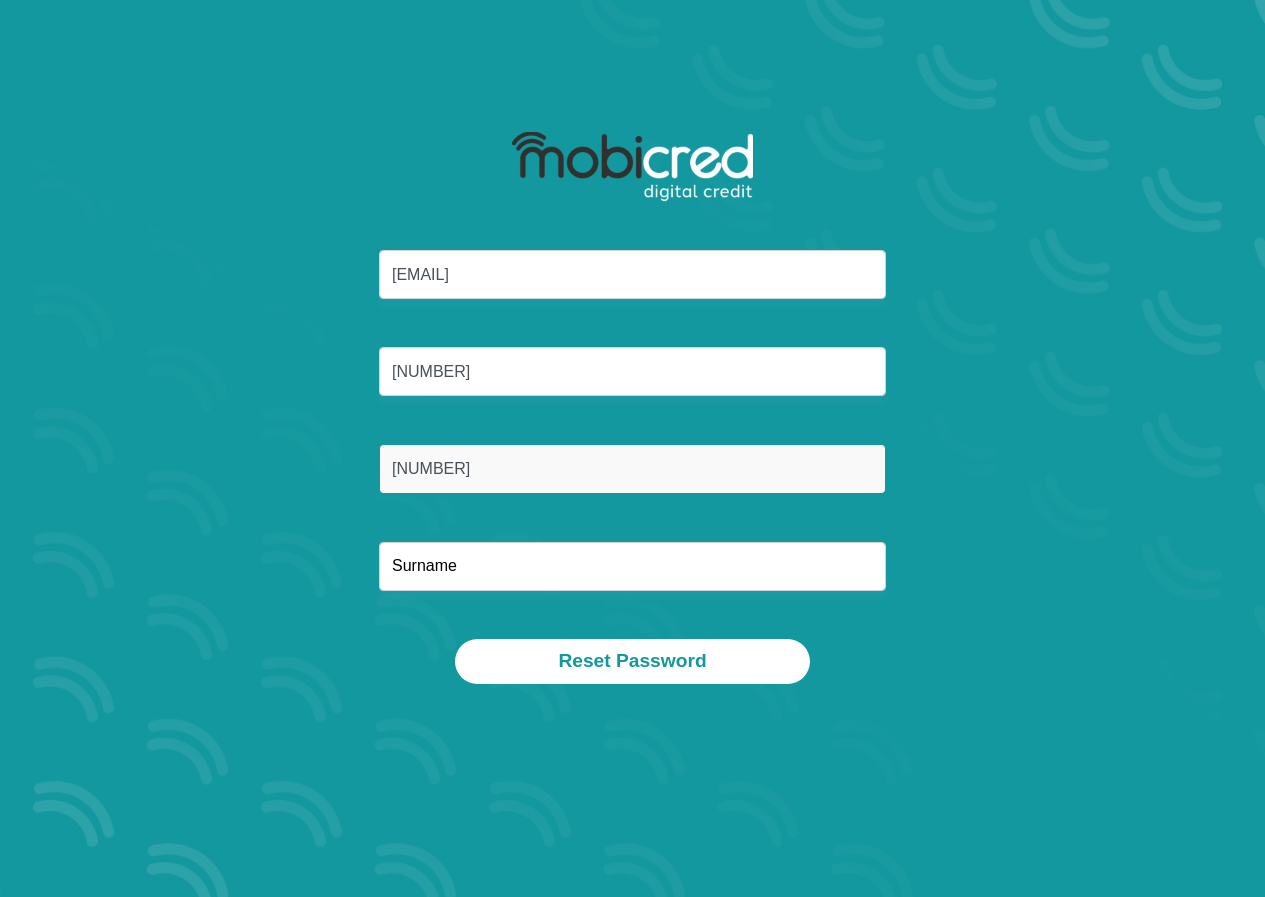 type on "[NUMBER]" 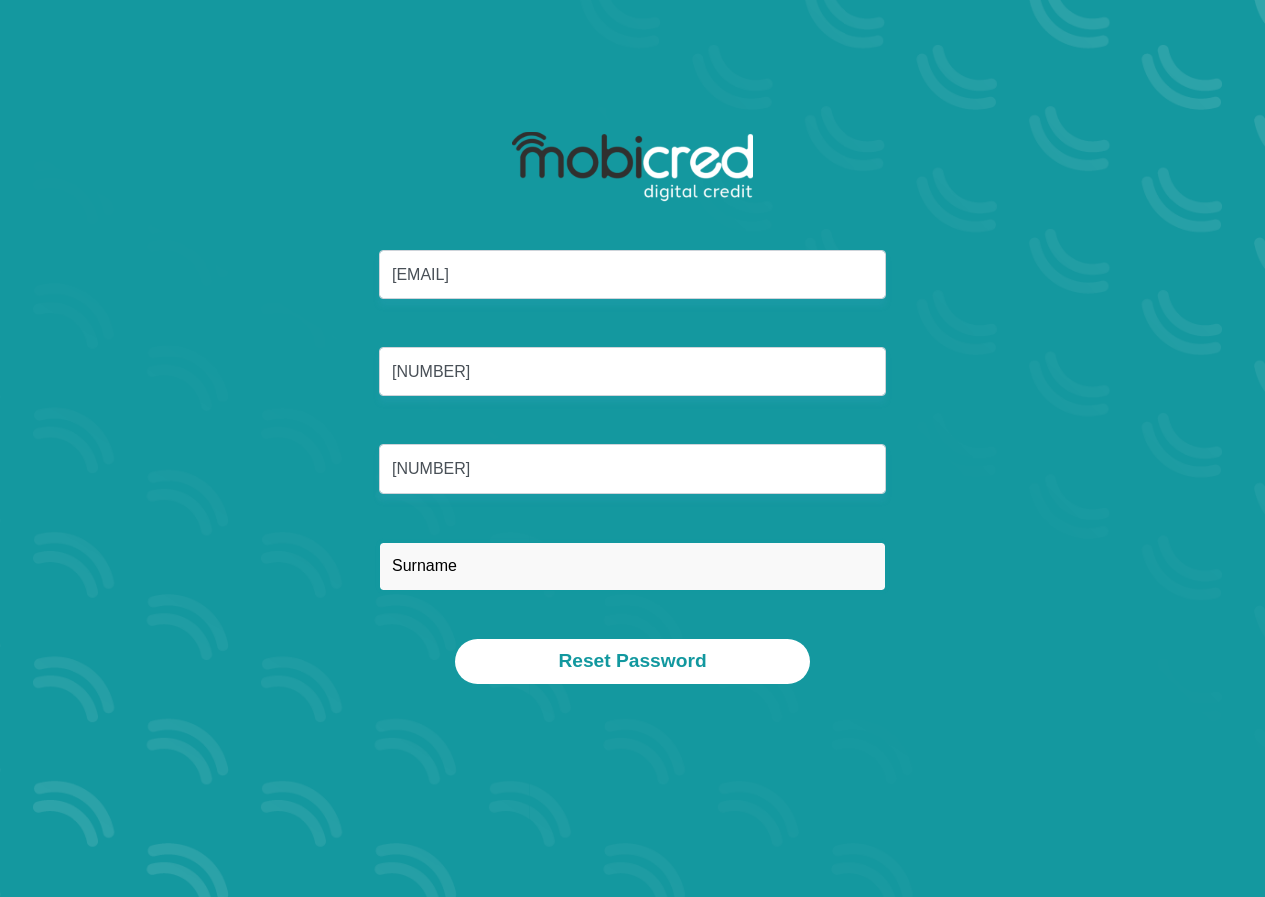 click at bounding box center (632, 566) 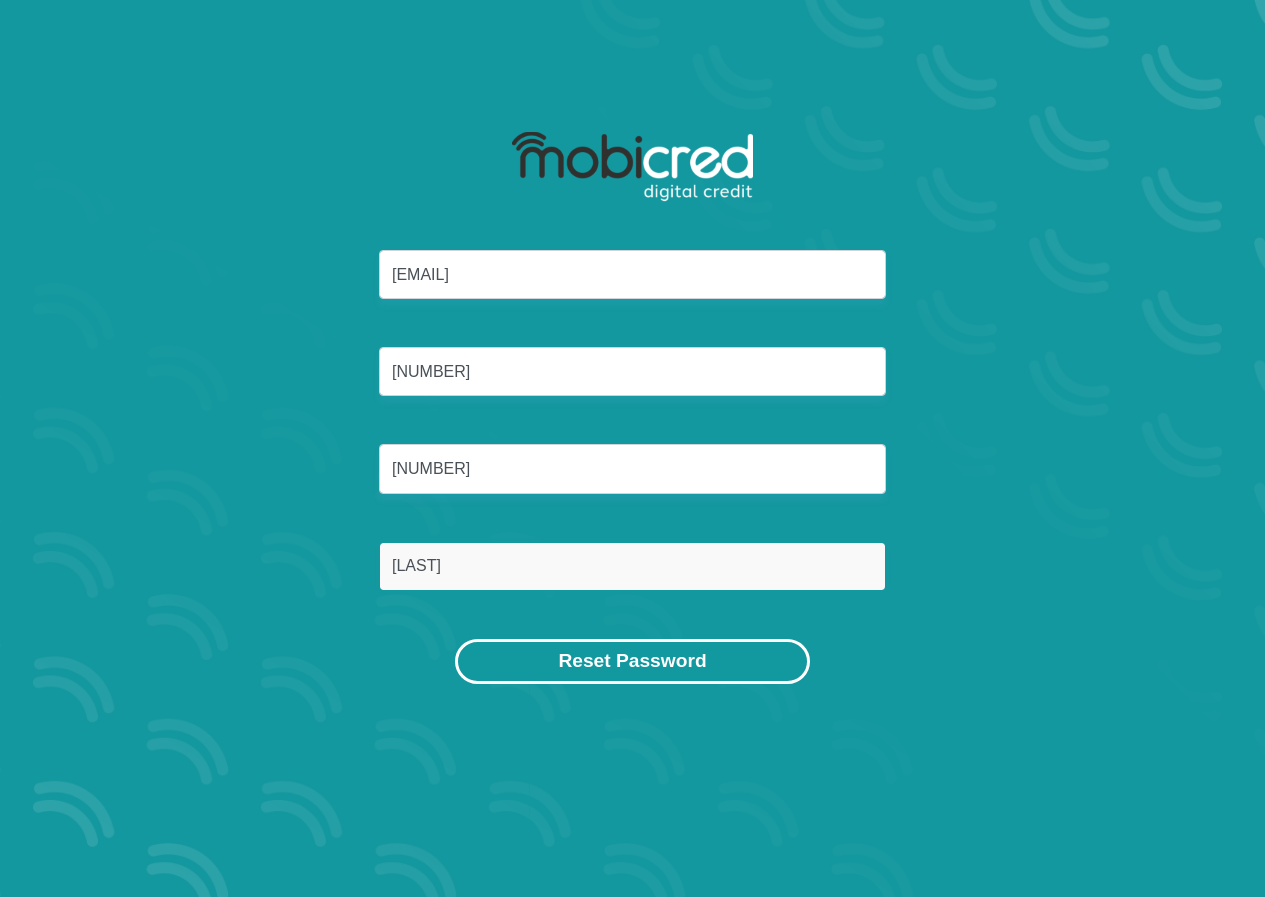 type on "Van Eyk" 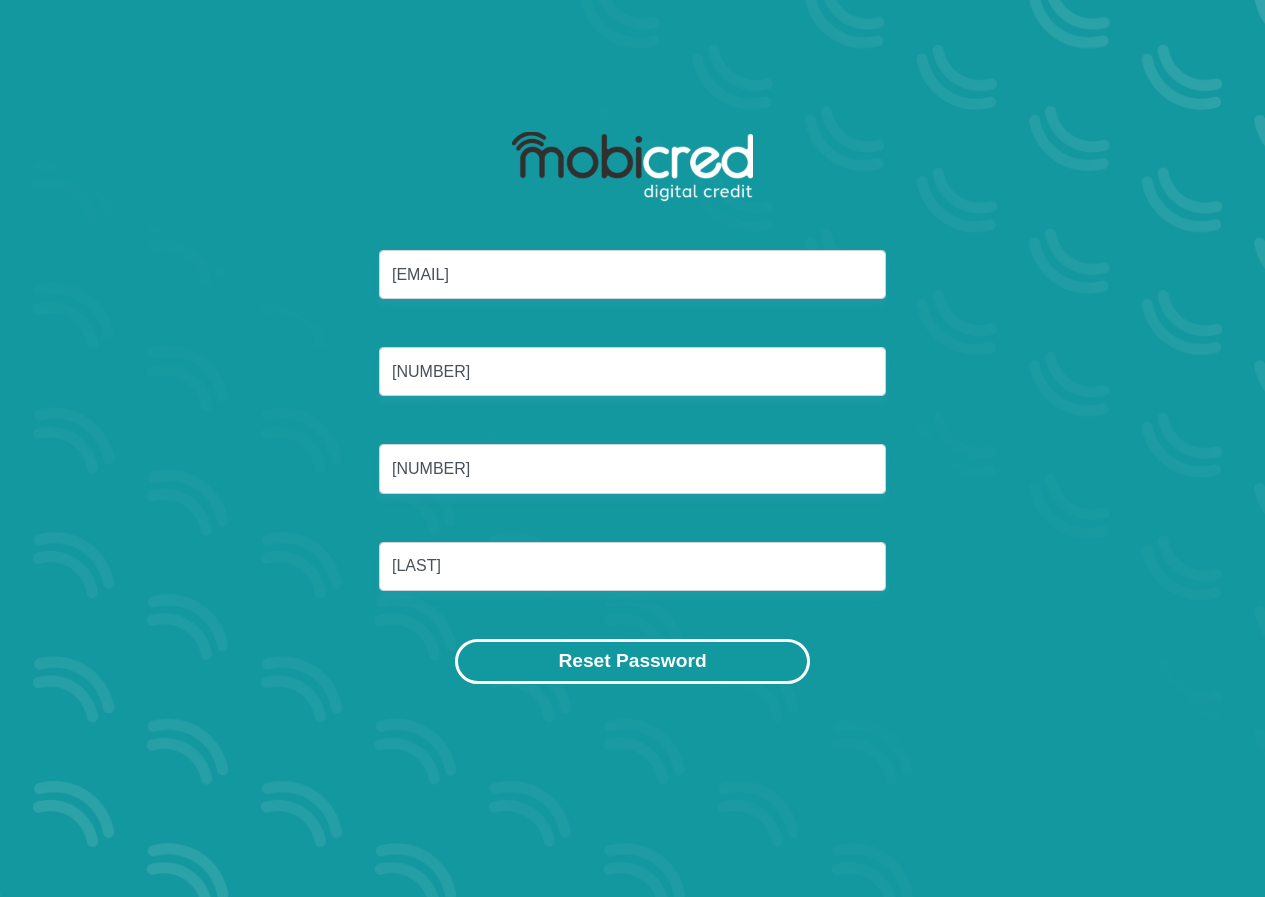 click on "Reset Password" at bounding box center (632, 661) 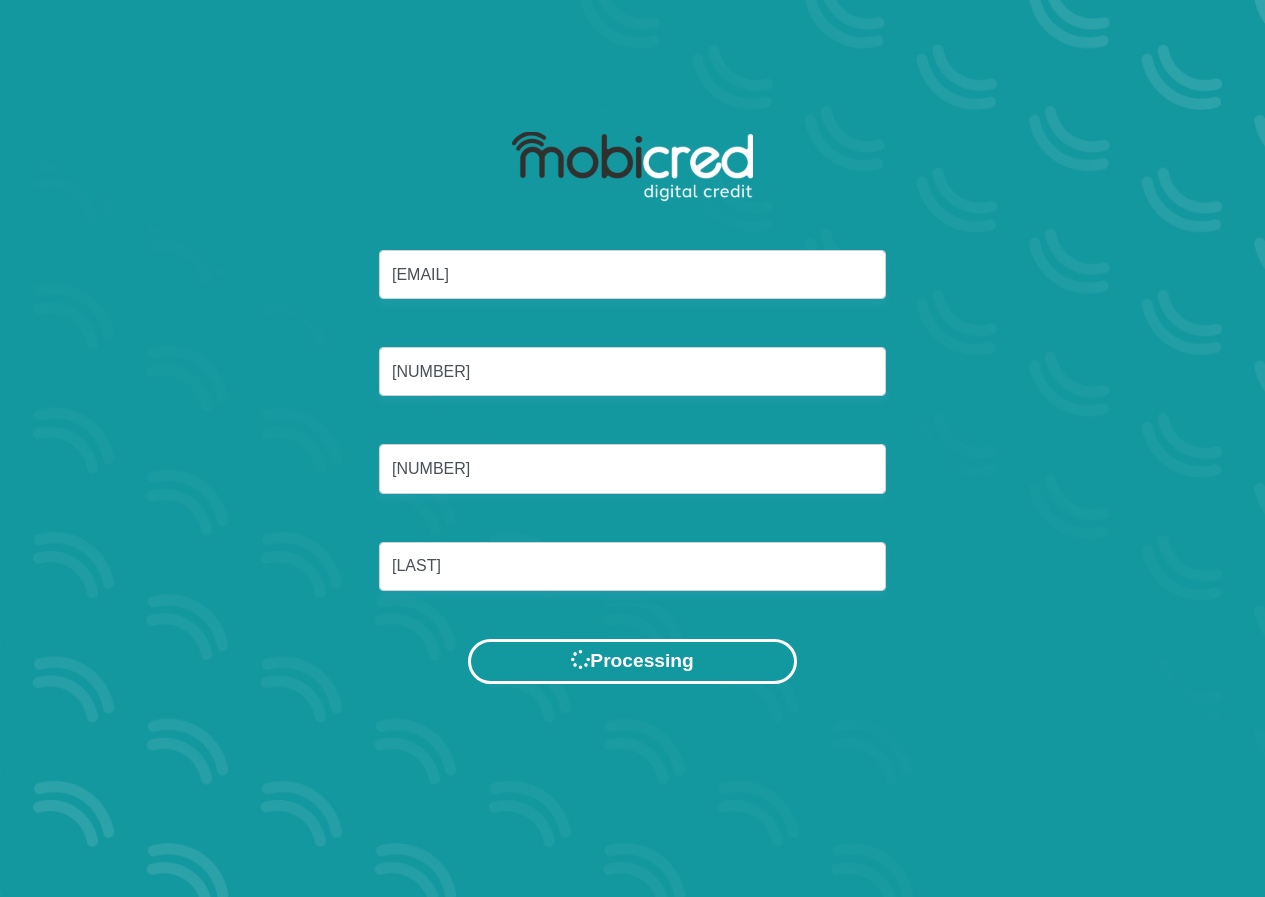 scroll, scrollTop: 0, scrollLeft: 0, axis: both 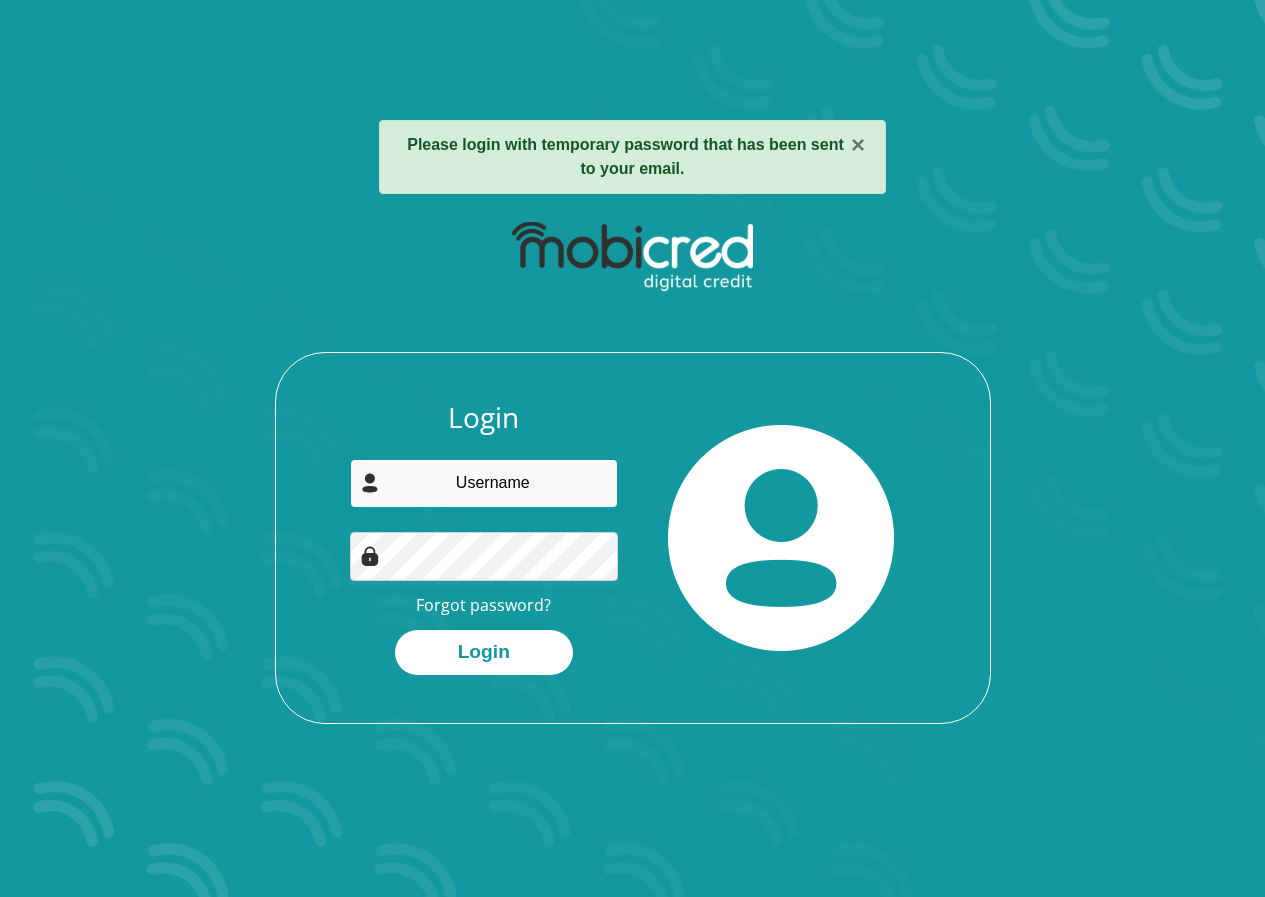 click at bounding box center (484, 483) 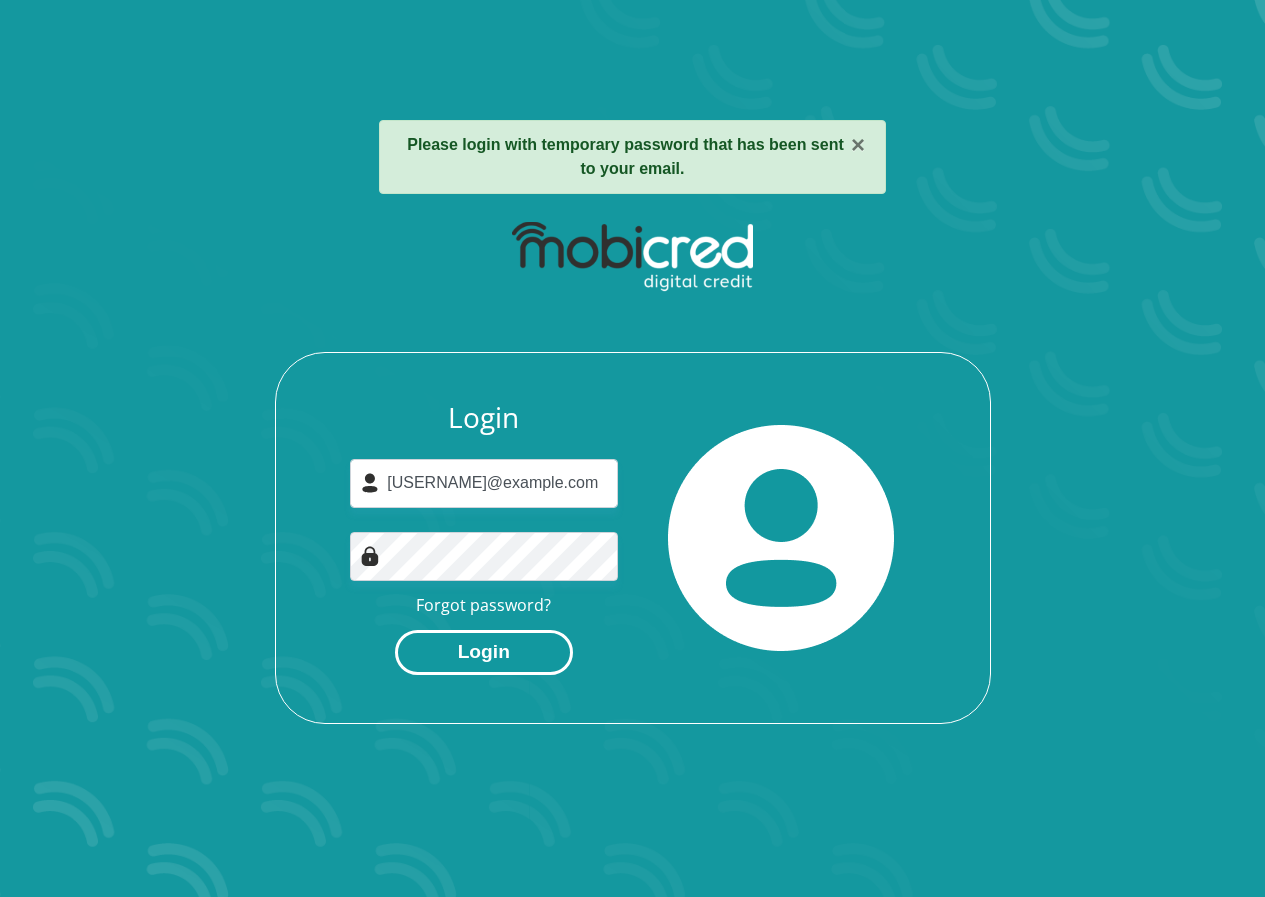 click on "Login" at bounding box center [484, 652] 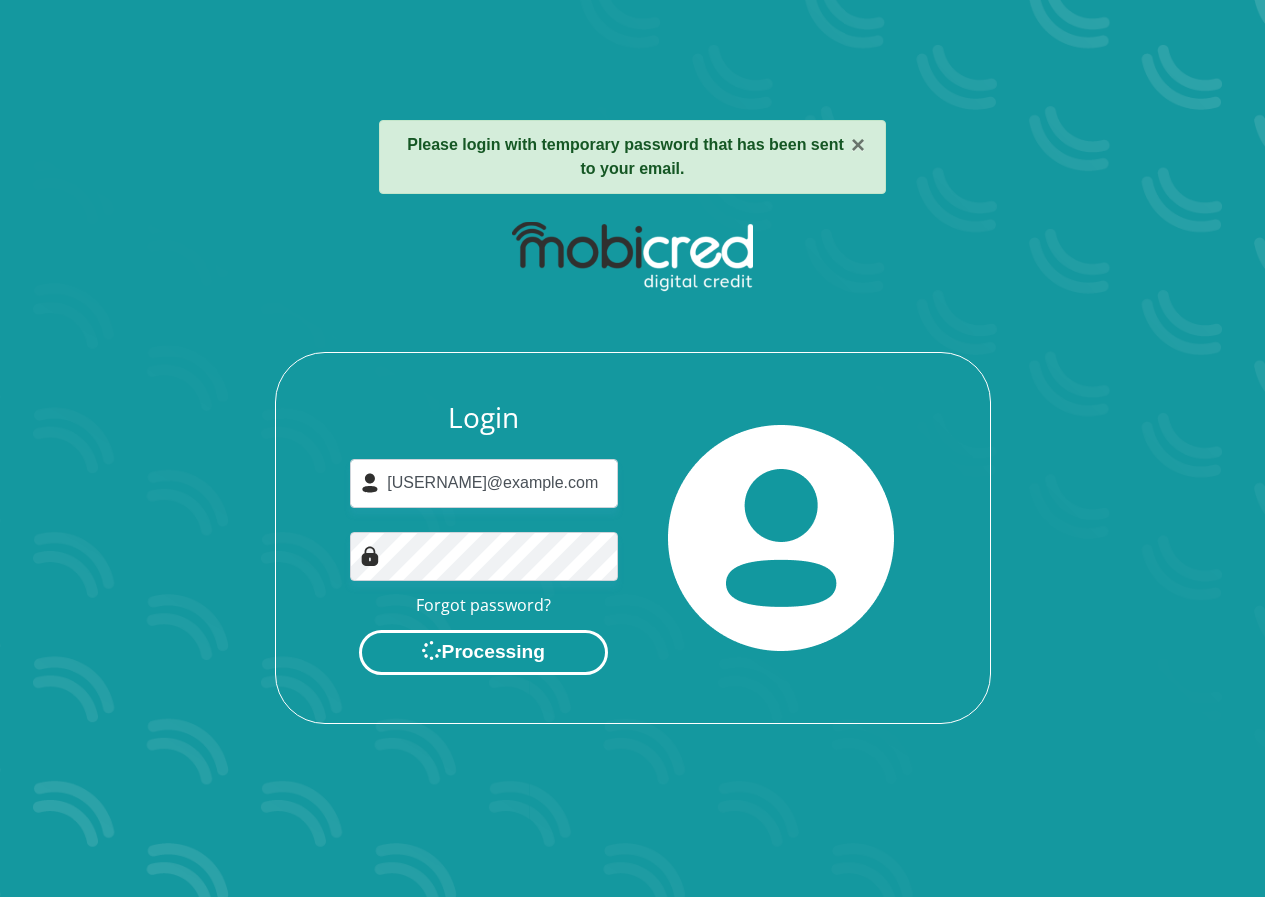 scroll, scrollTop: 0, scrollLeft: 0, axis: both 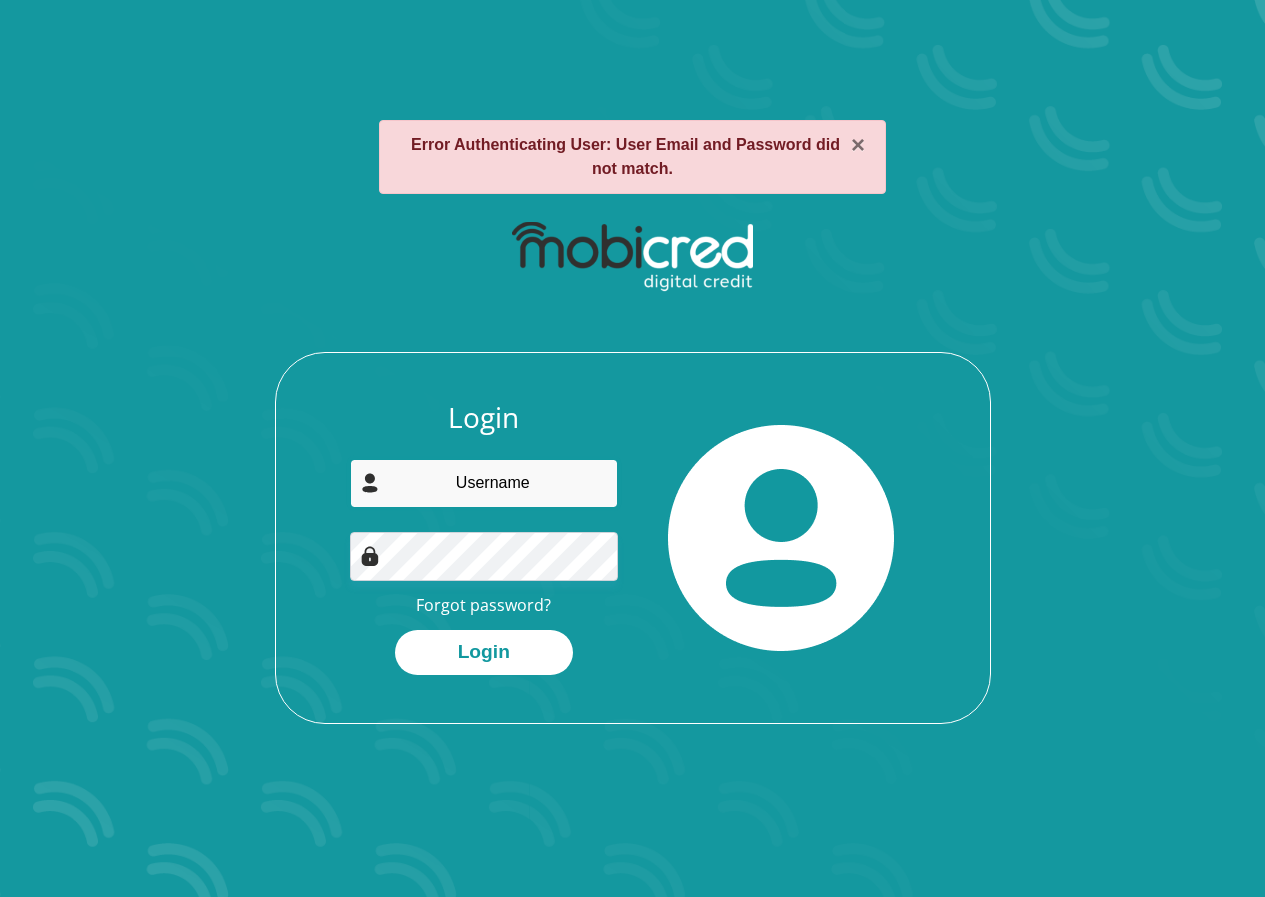 click at bounding box center (484, 483) 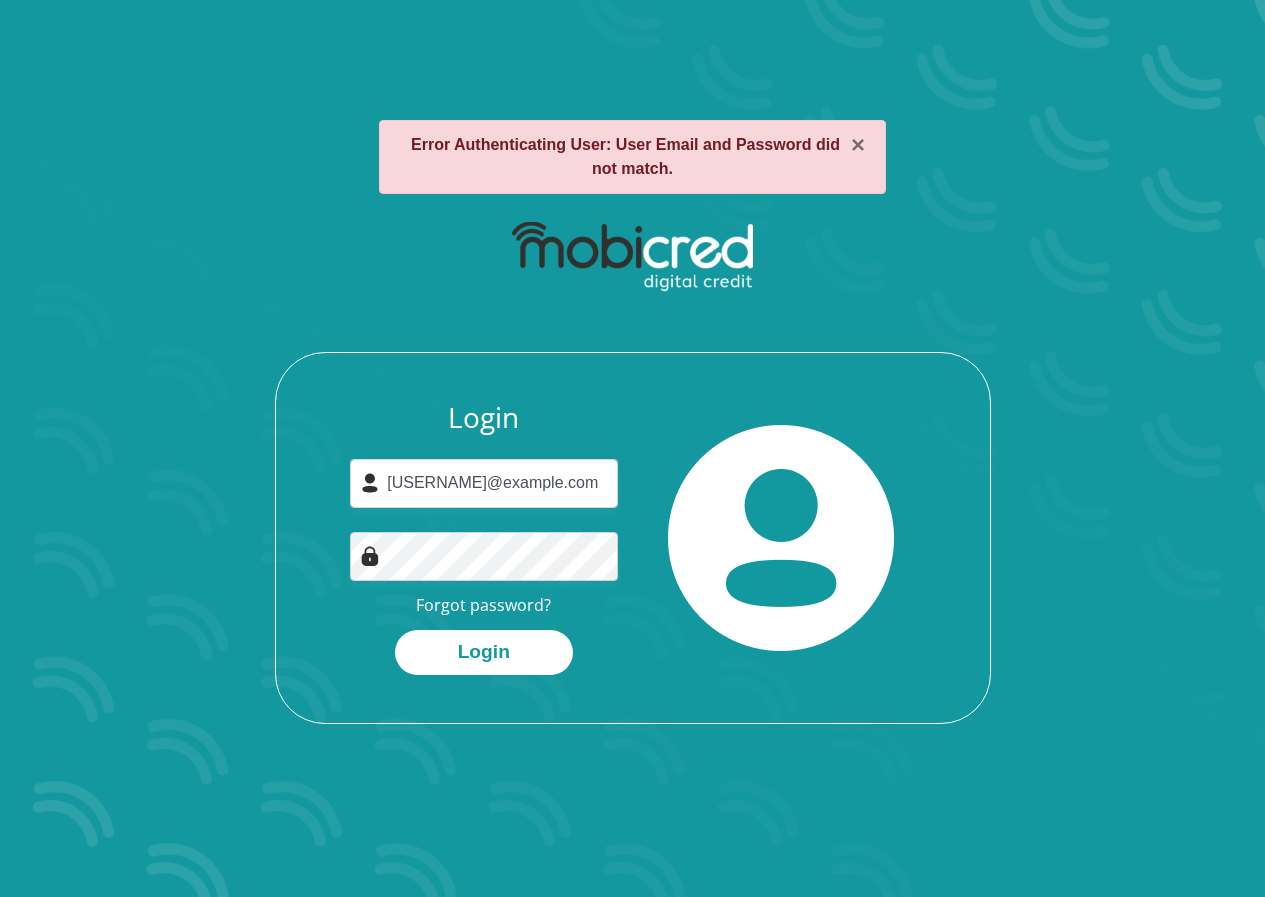 click at bounding box center [370, 556] 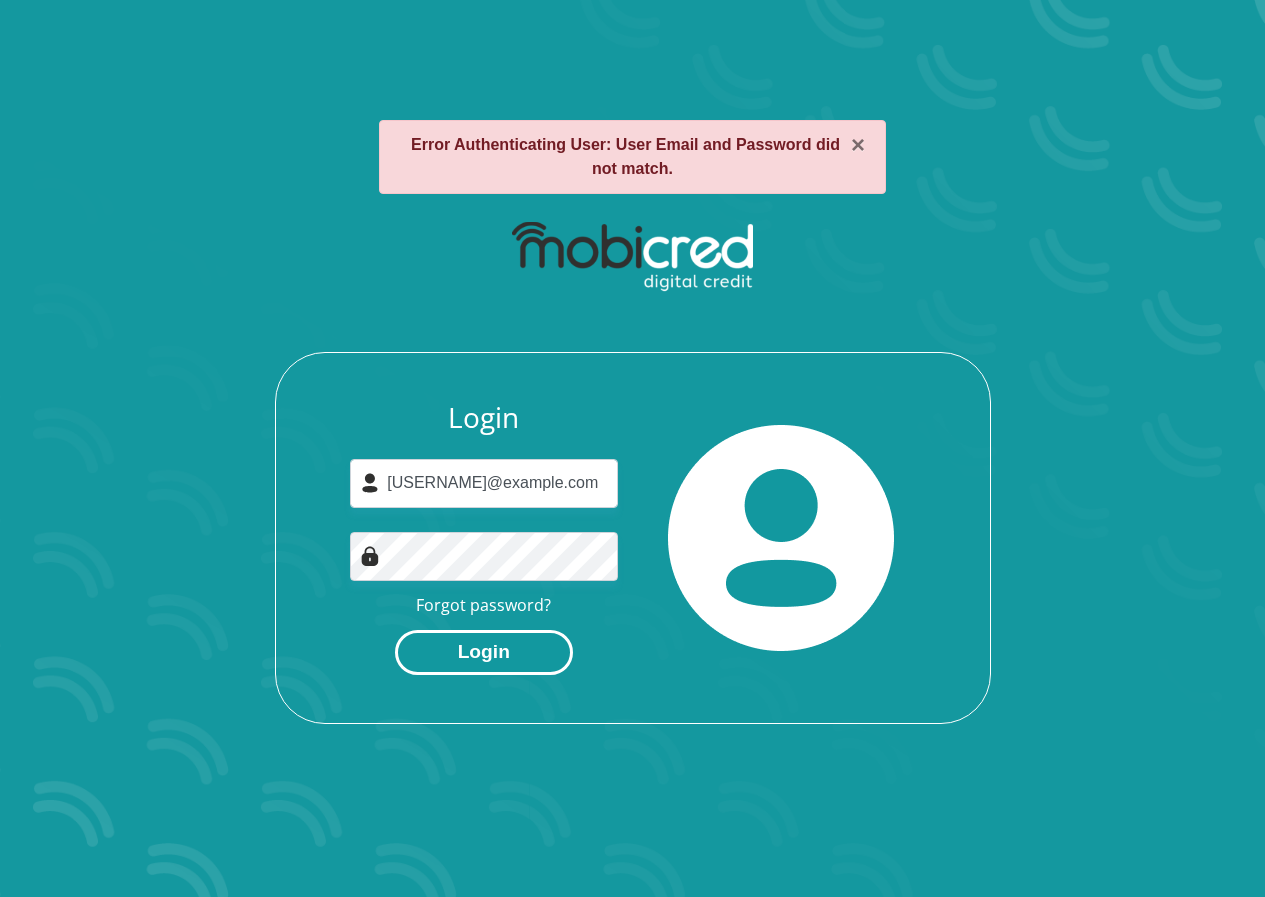 click on "Login" at bounding box center (484, 652) 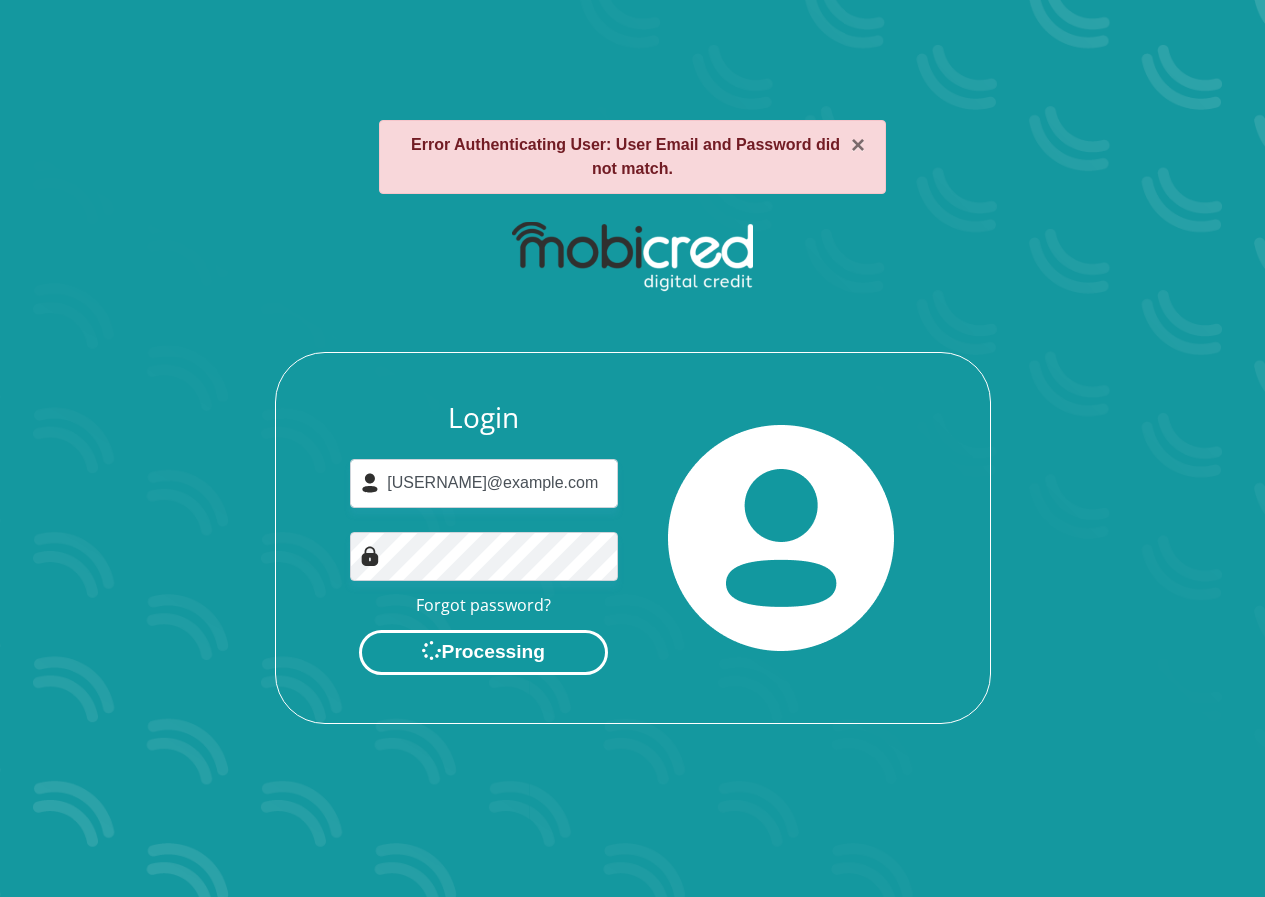 scroll, scrollTop: 0, scrollLeft: 0, axis: both 